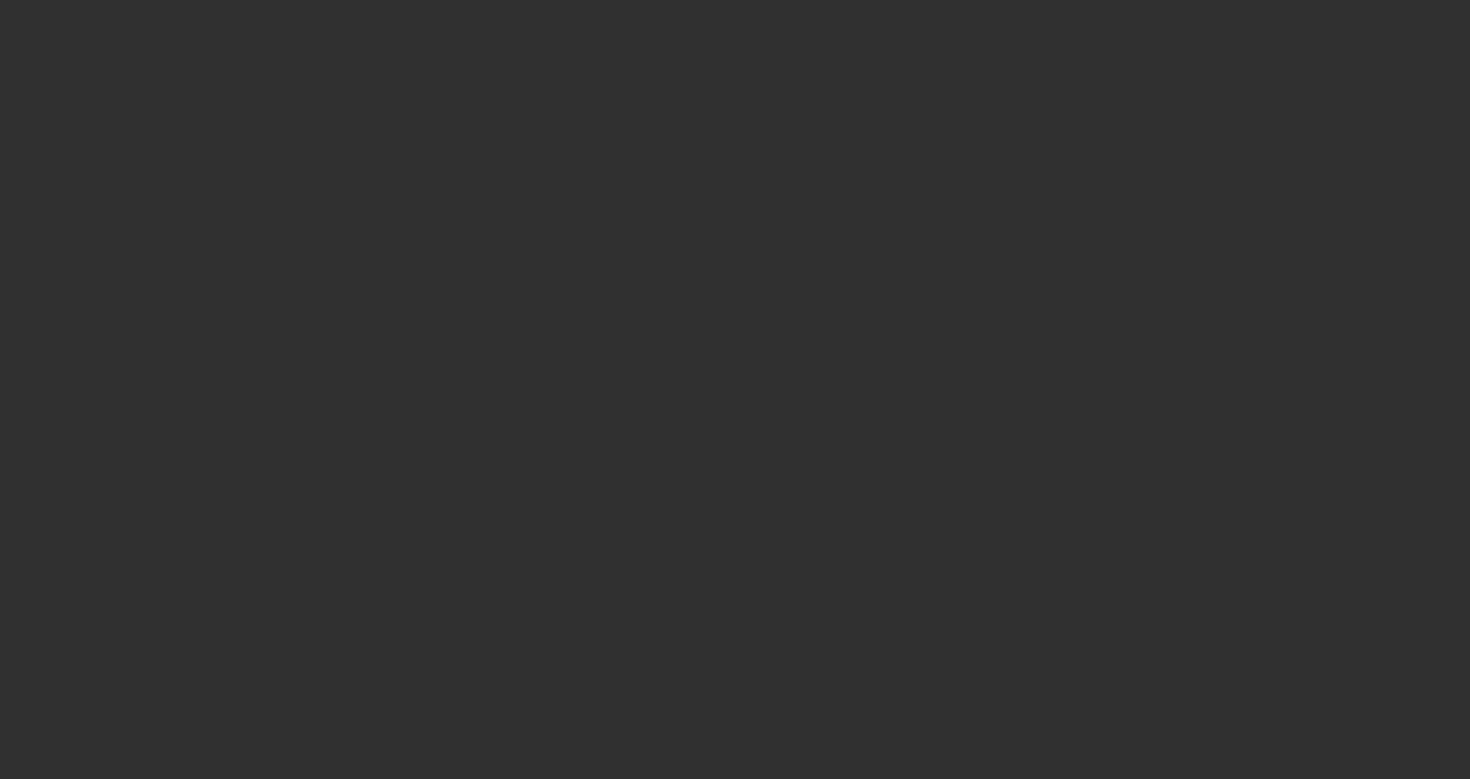 scroll, scrollTop: 0, scrollLeft: 0, axis: both 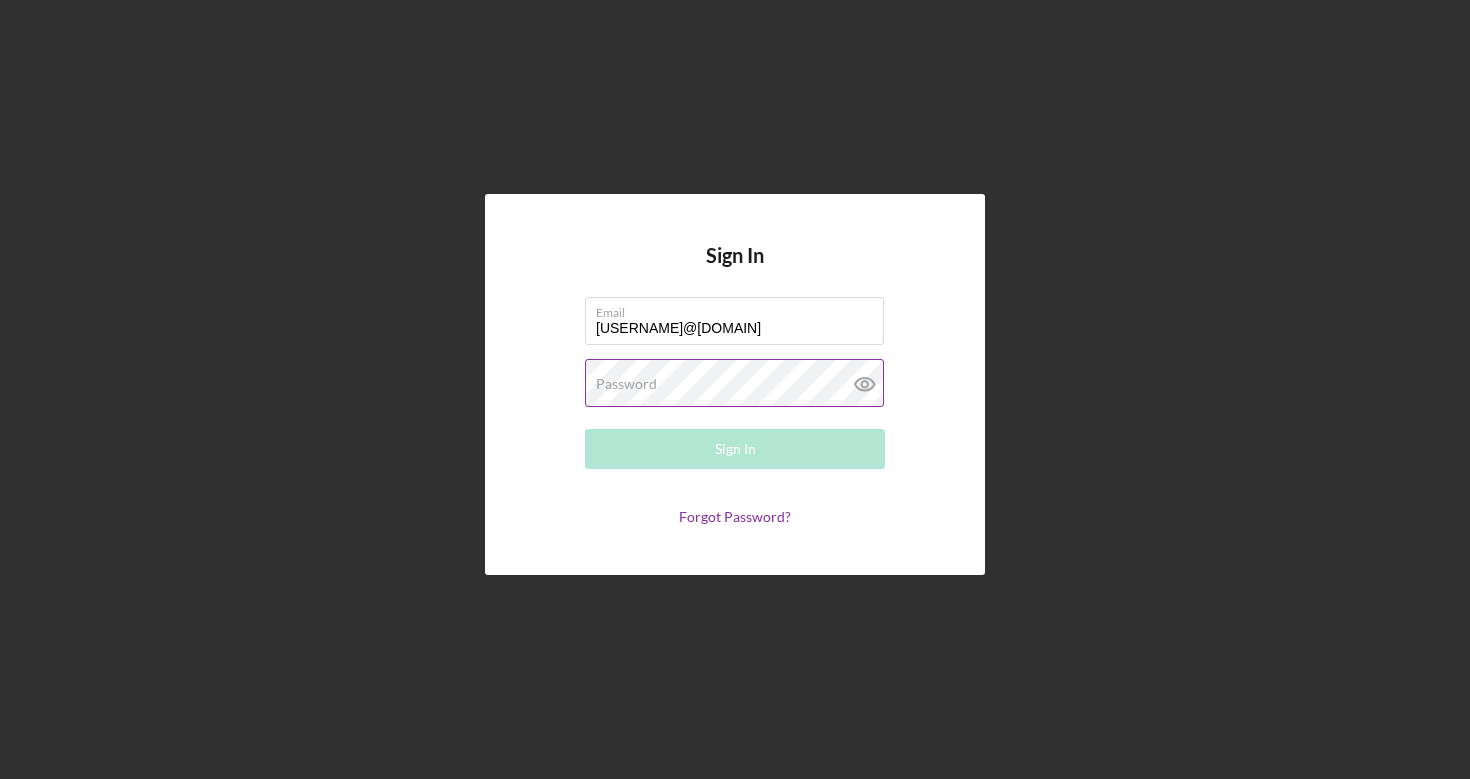 type on "markecgjones@gmail.com" 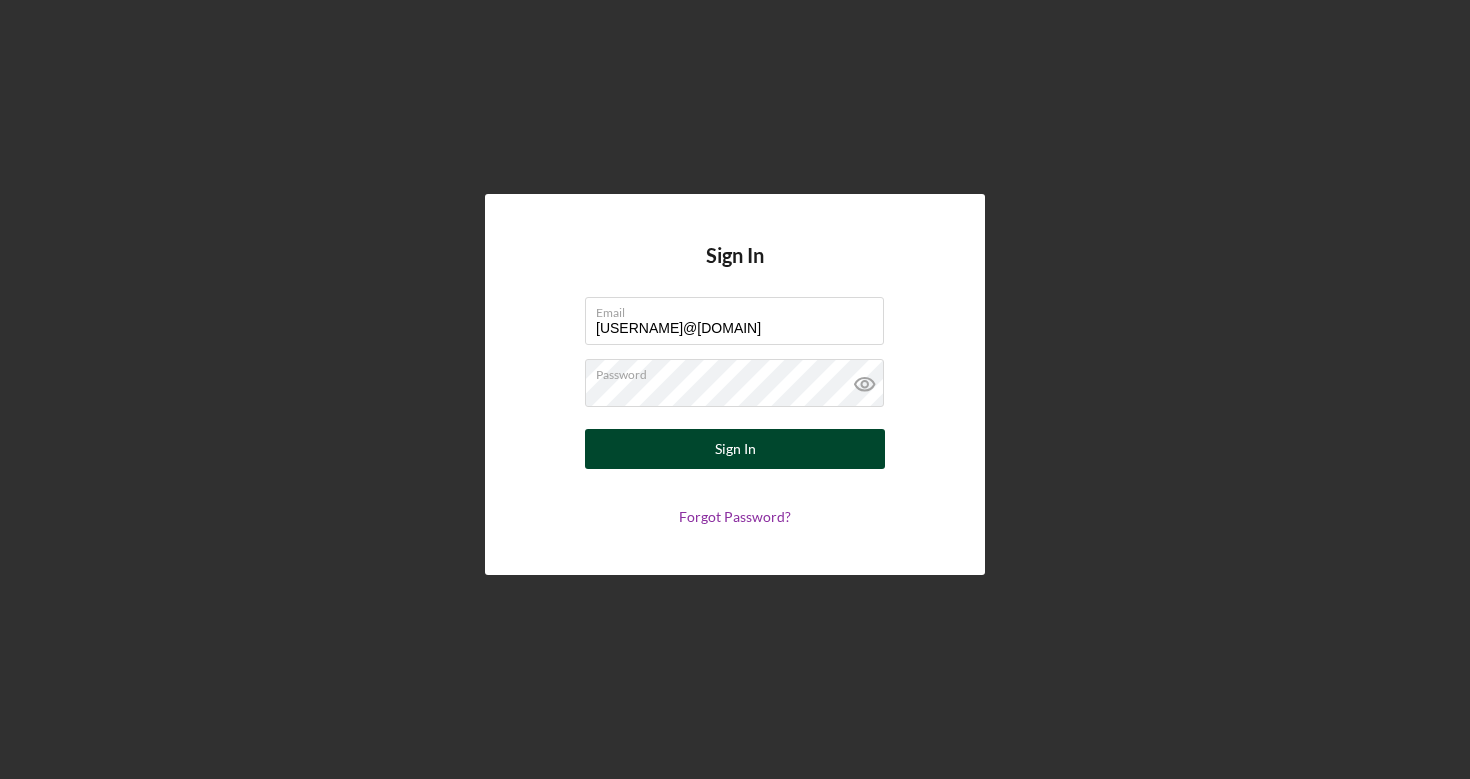 click on "Sign In" at bounding box center [735, 449] 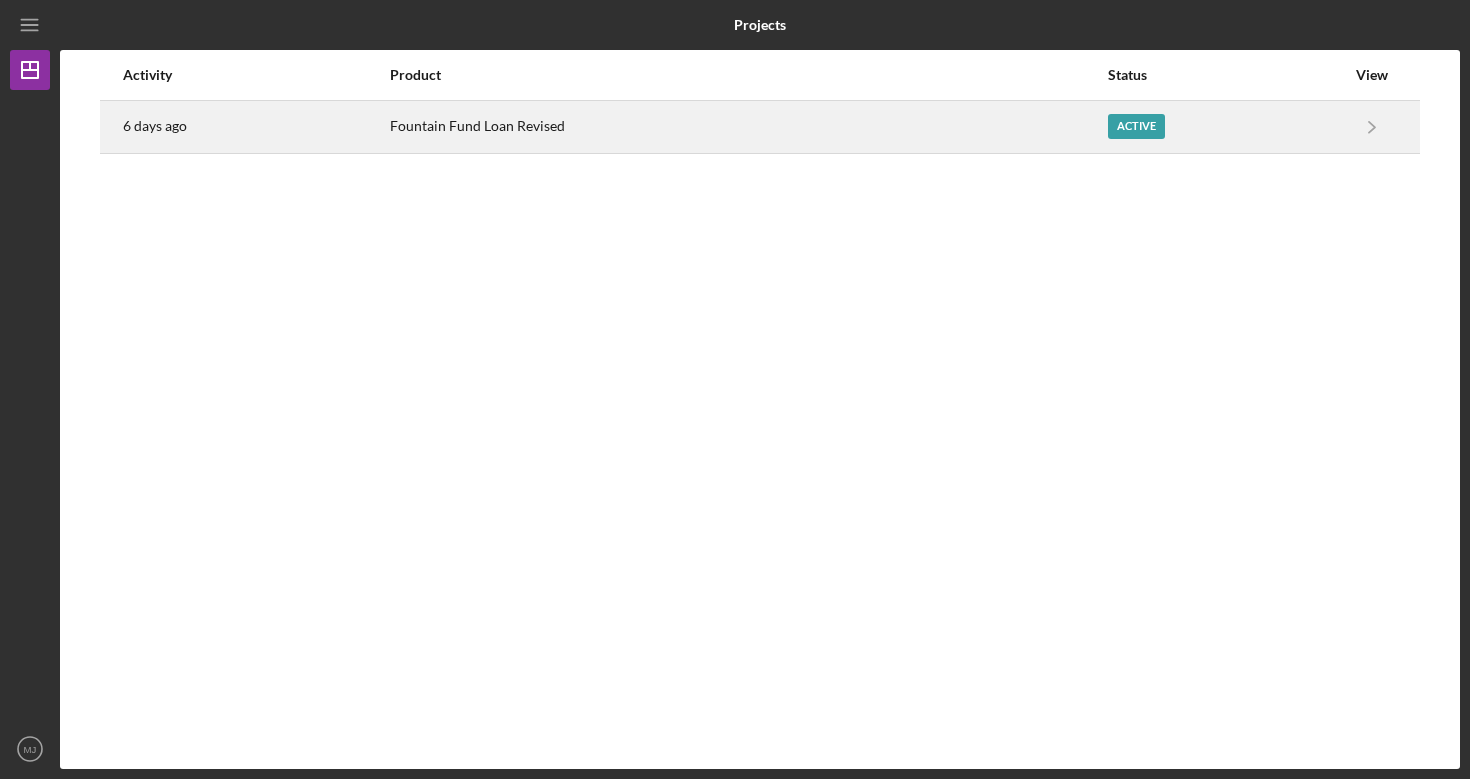click on "Active" at bounding box center [1136, 126] 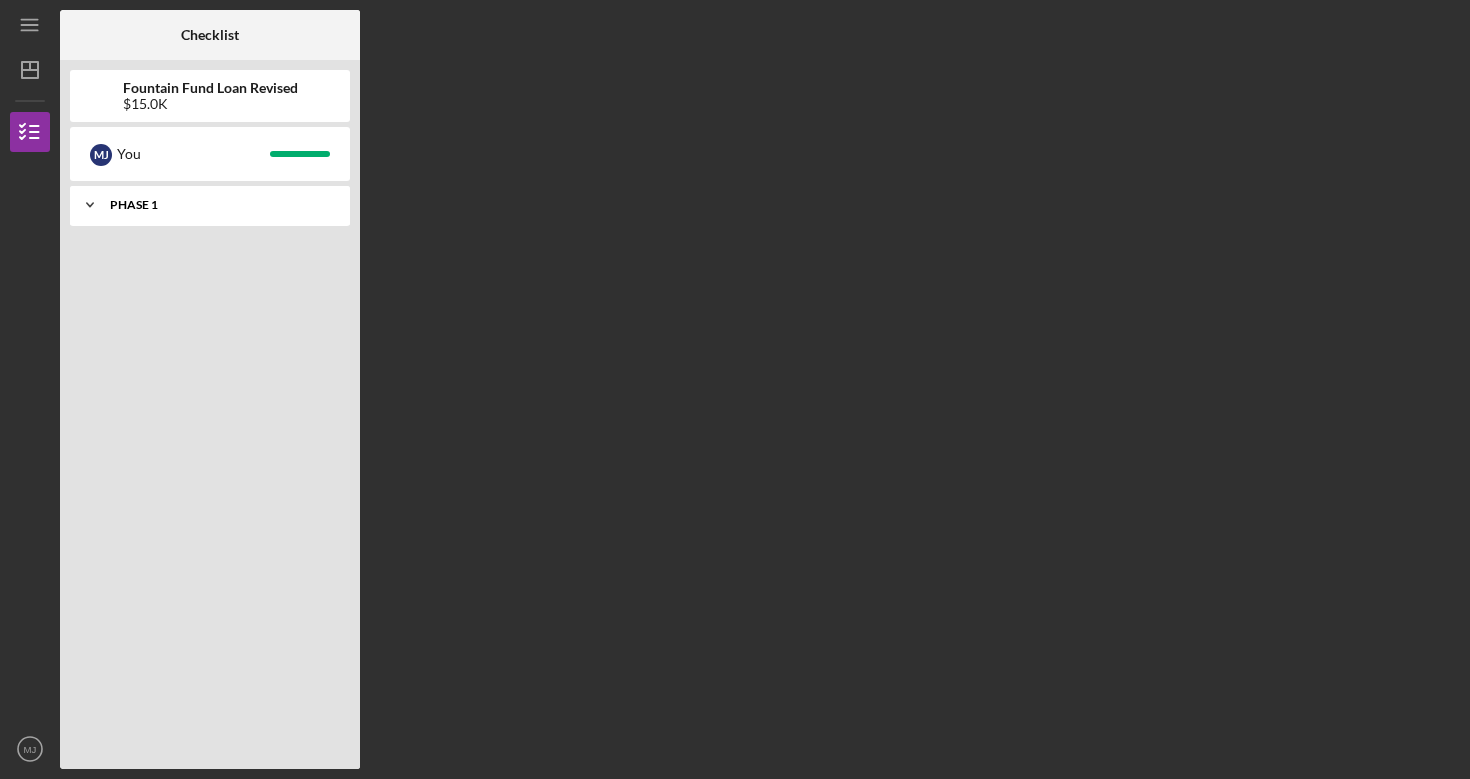 click on "Icon/Expander" 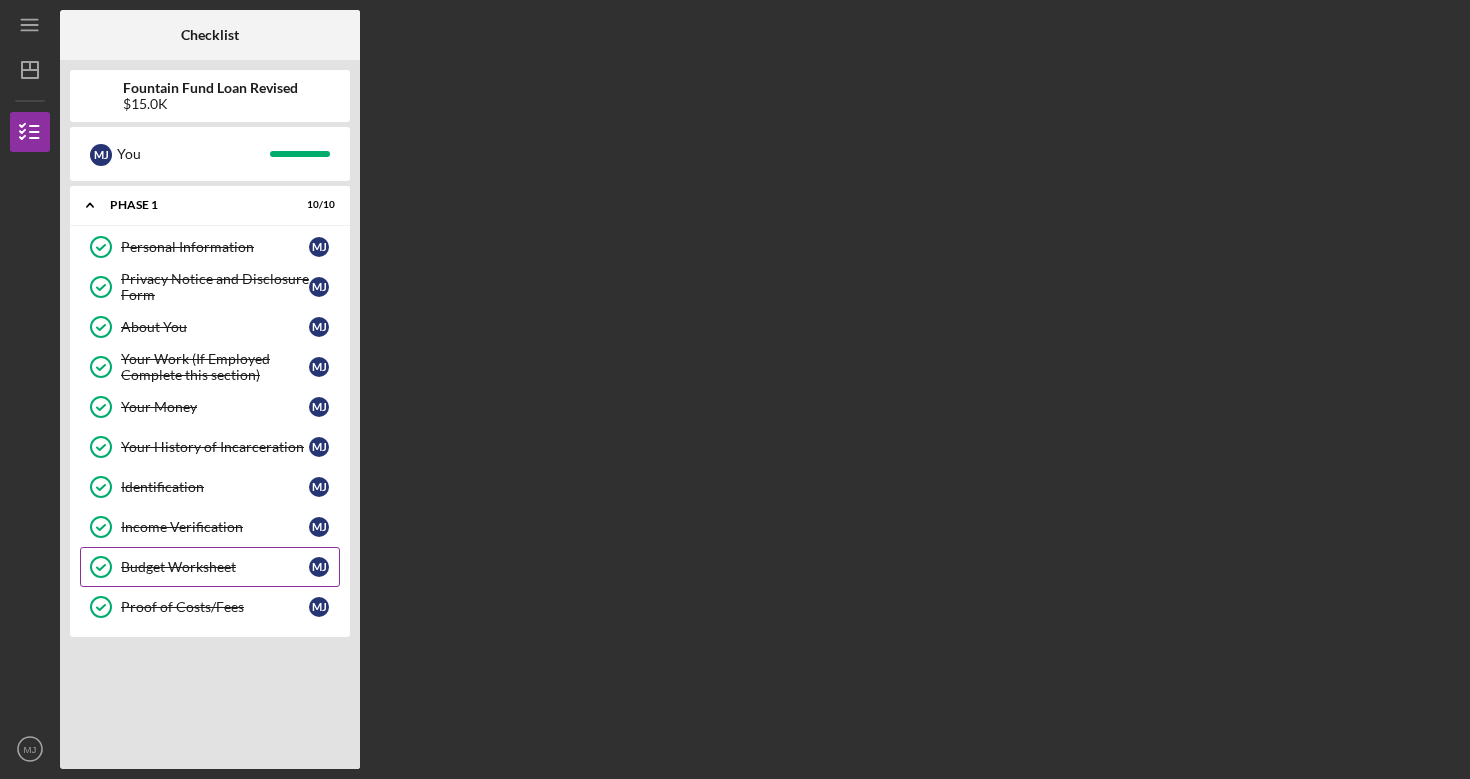 click on "Budget Worksheet" at bounding box center (215, 567) 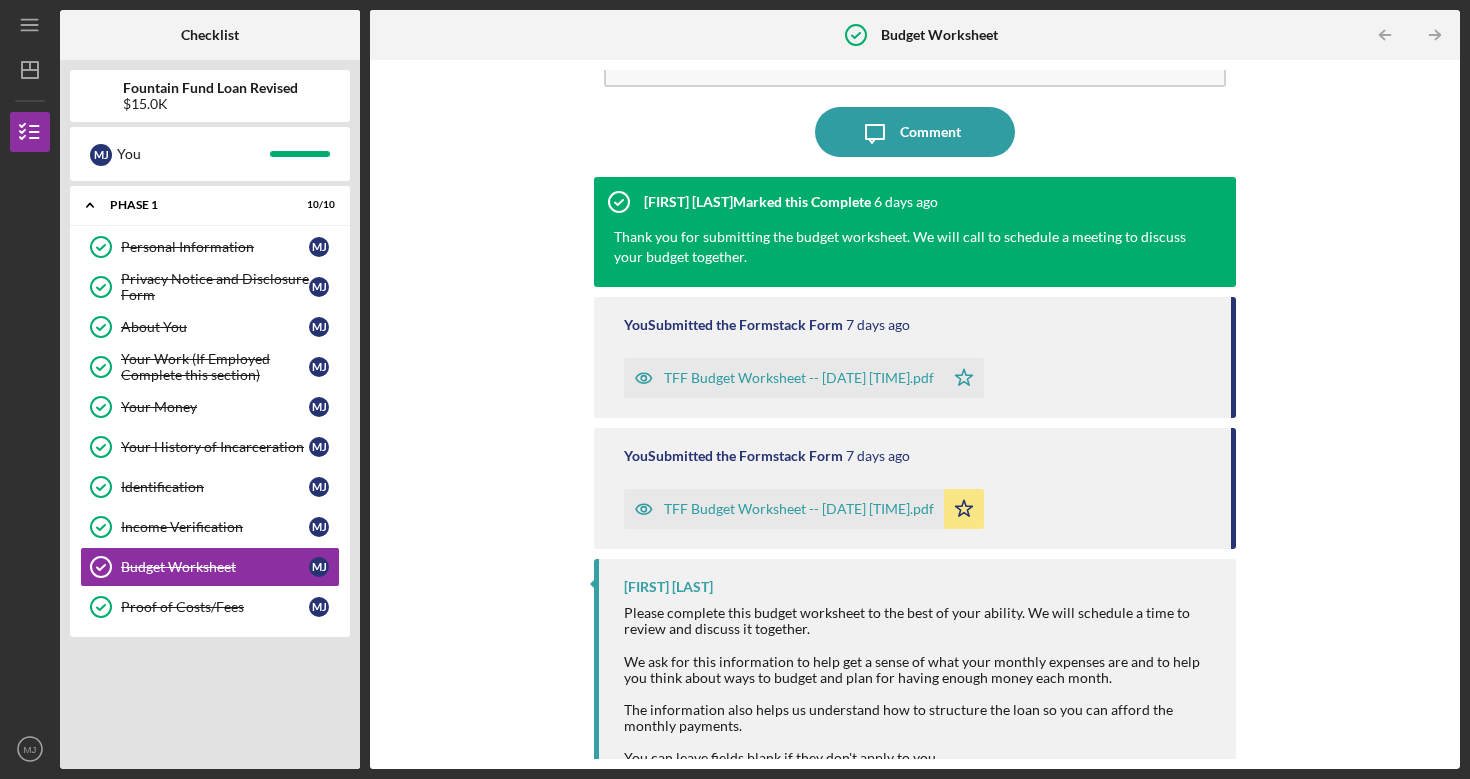 scroll, scrollTop: 130, scrollLeft: 0, axis: vertical 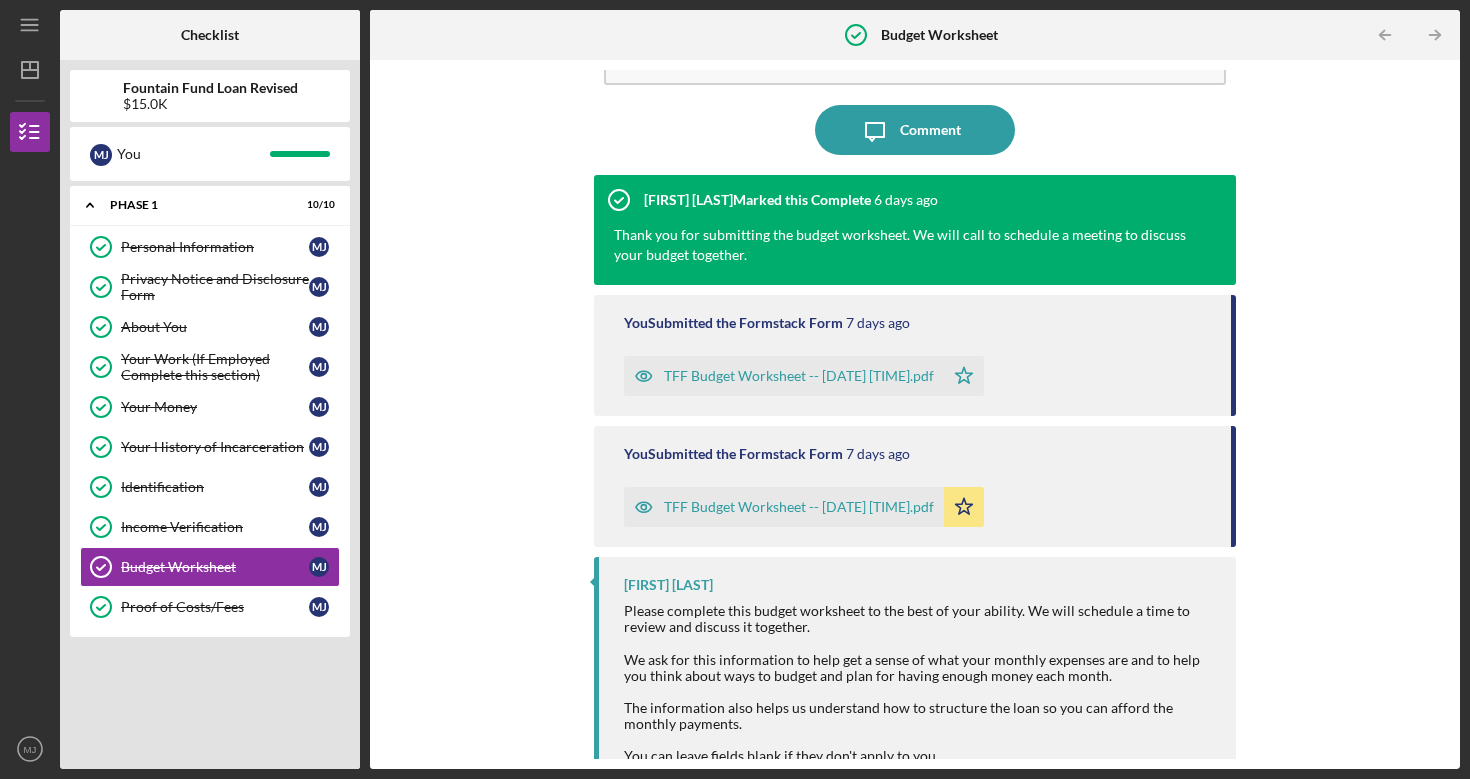 click on "TFF Budget Worksheet -- 2025-07-28 03_21pm.pdf" at bounding box center [799, 376] 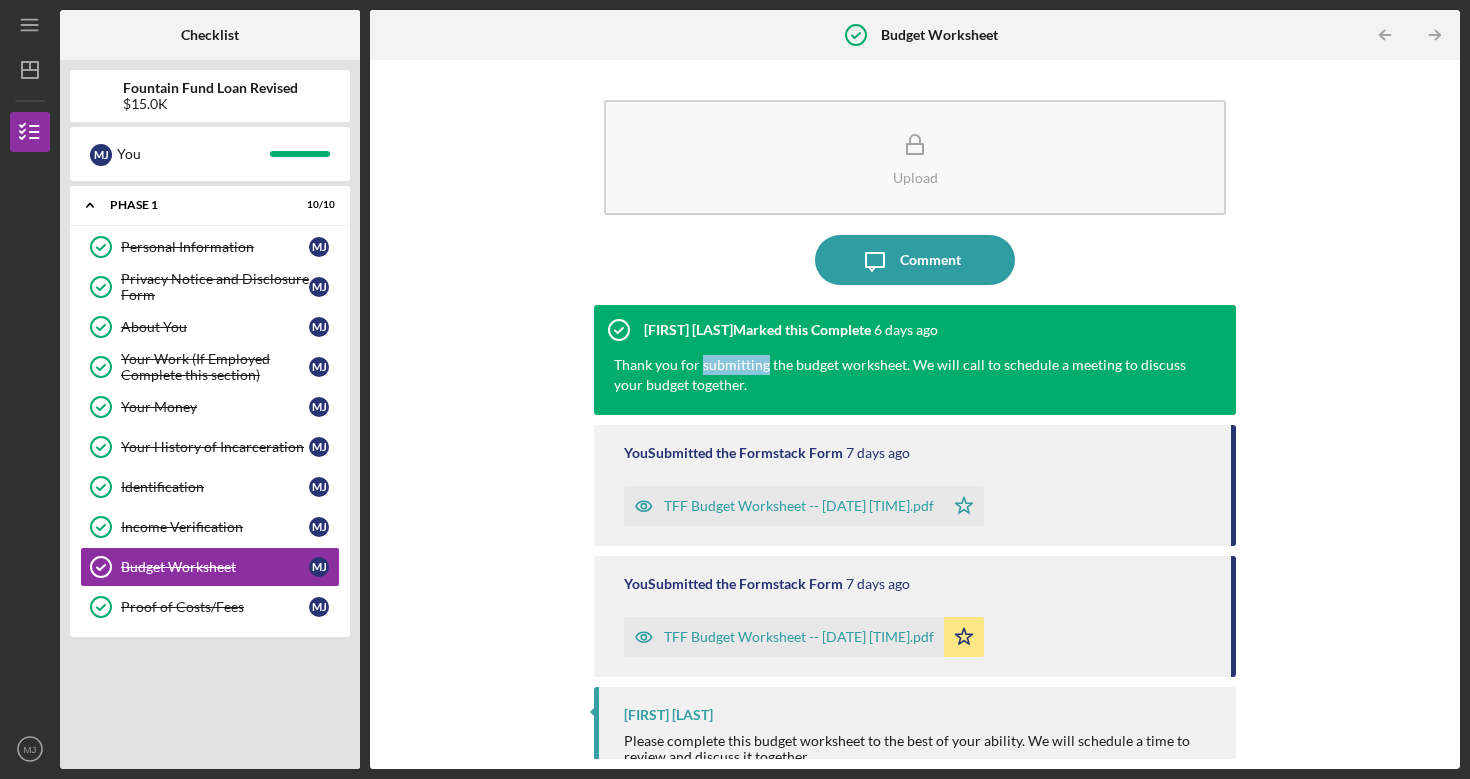 click on "Thank you for submitting the budget worksheet. We will call to schedule a meeting to discuss your budget together." at bounding box center [905, 385] 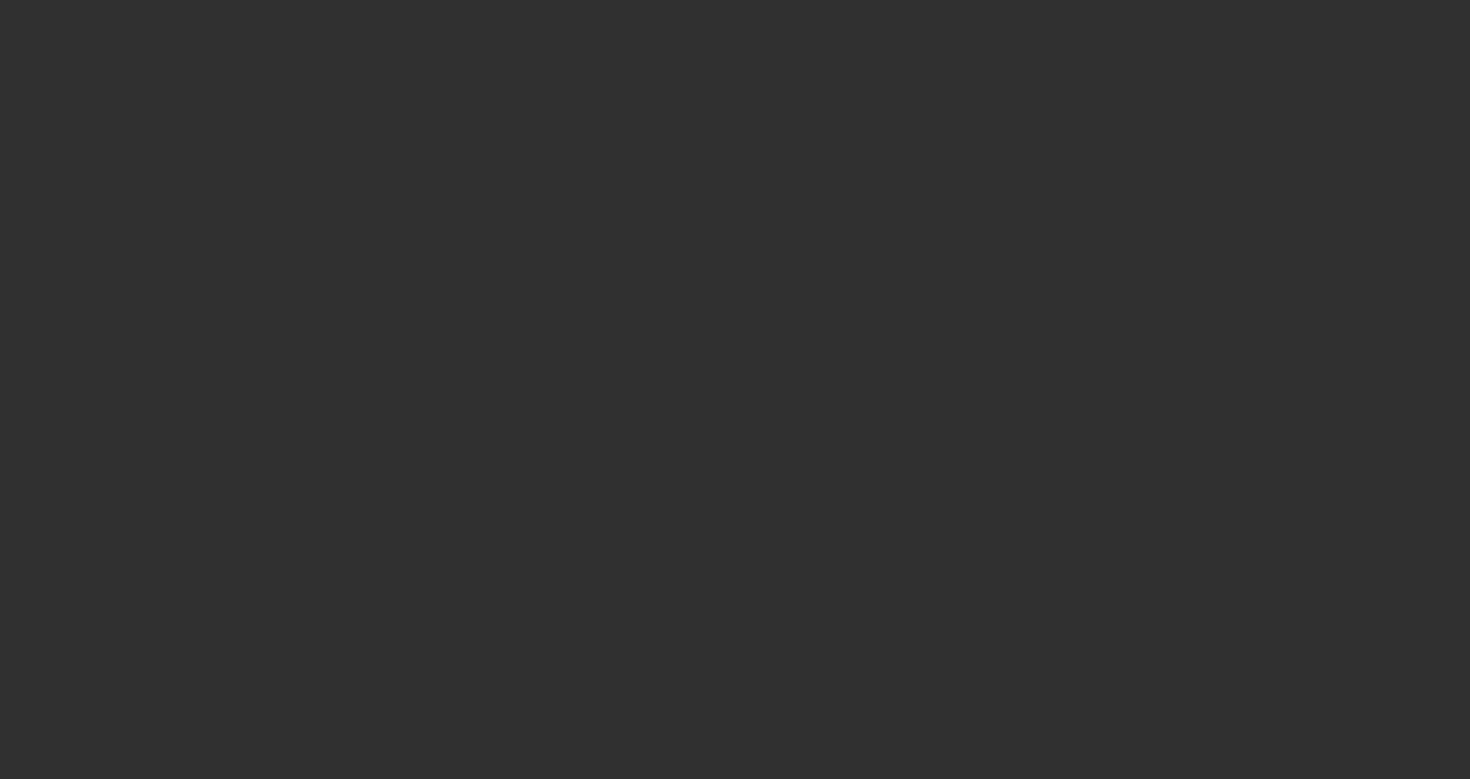 scroll, scrollTop: 0, scrollLeft: 0, axis: both 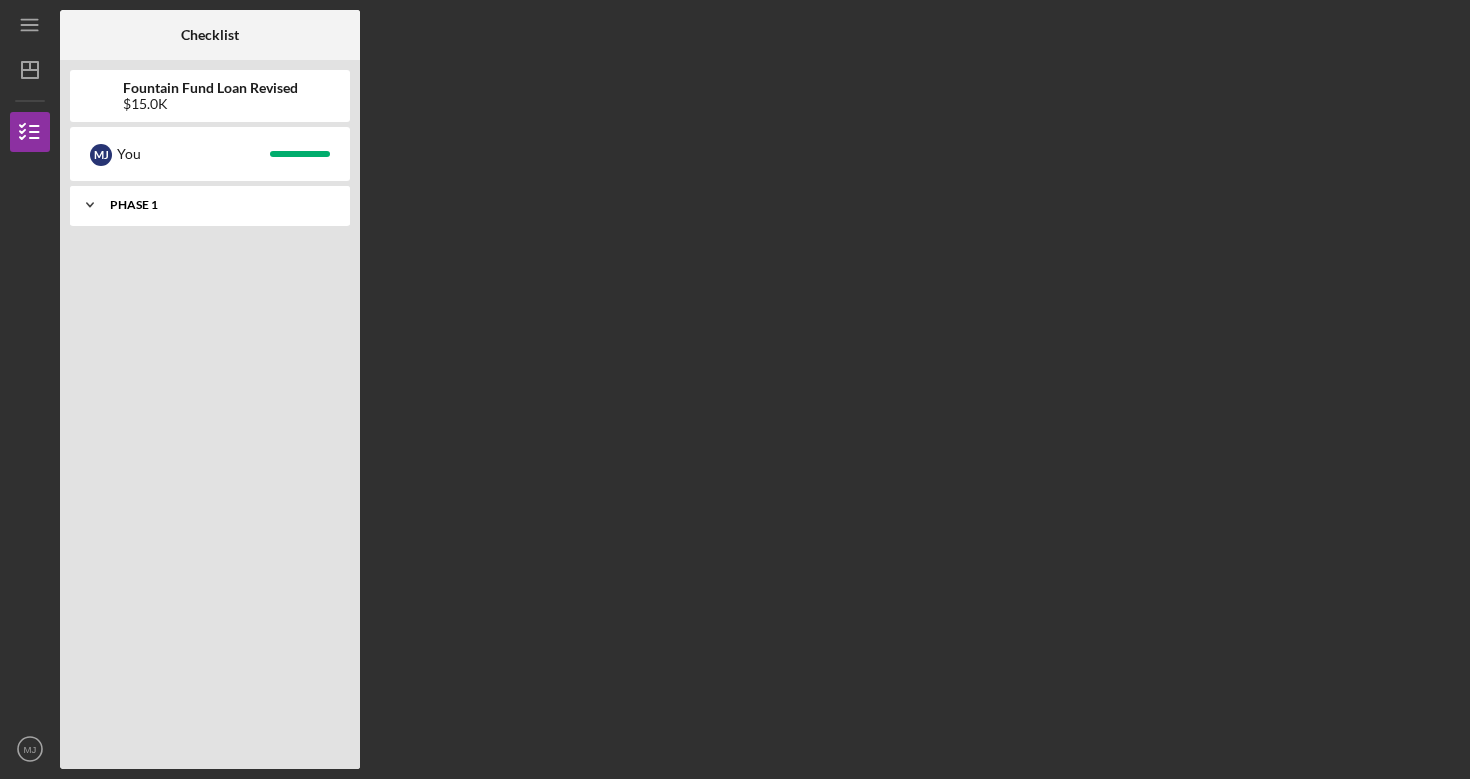 click on "Phase 1" at bounding box center [217, 205] 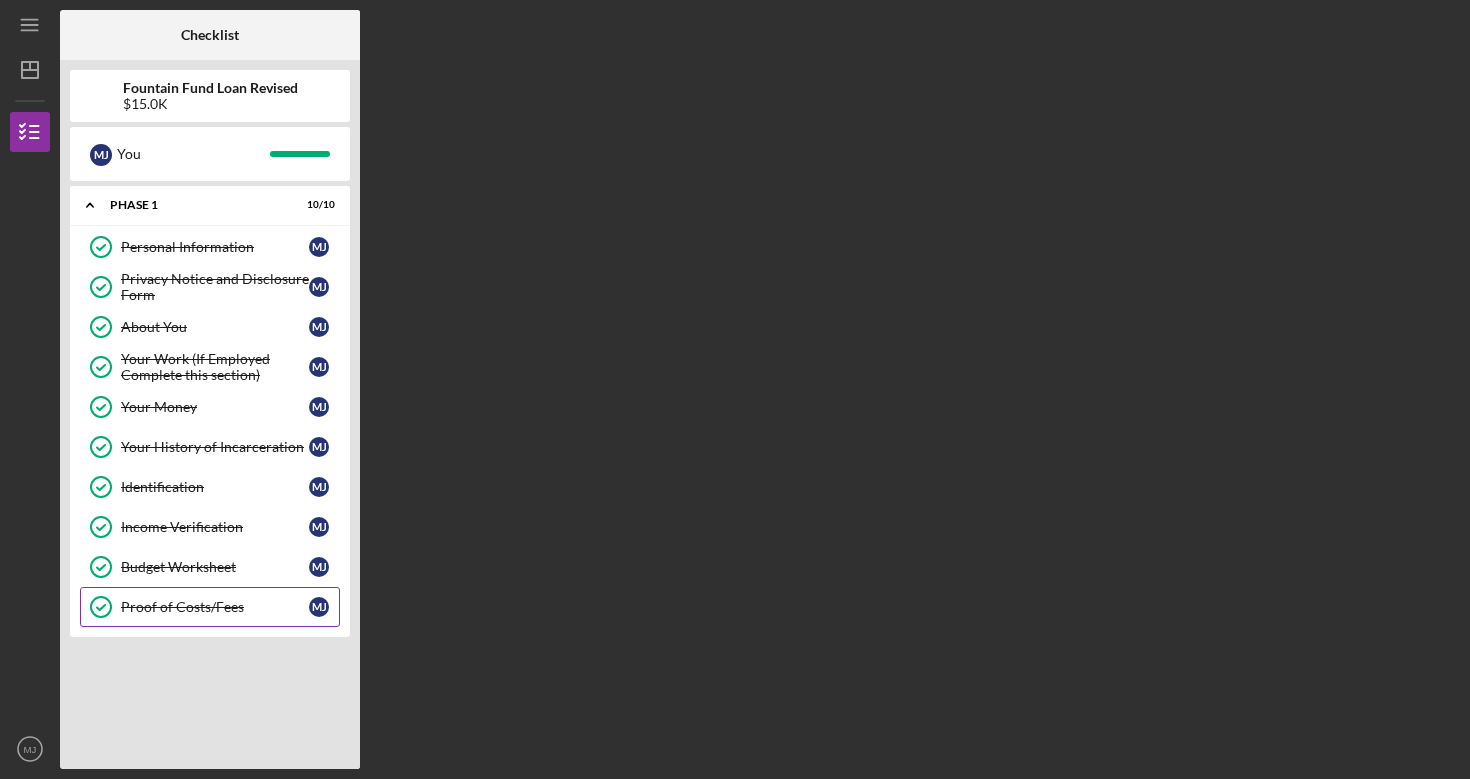 click on "Proof of Costs/Fees" at bounding box center (215, 607) 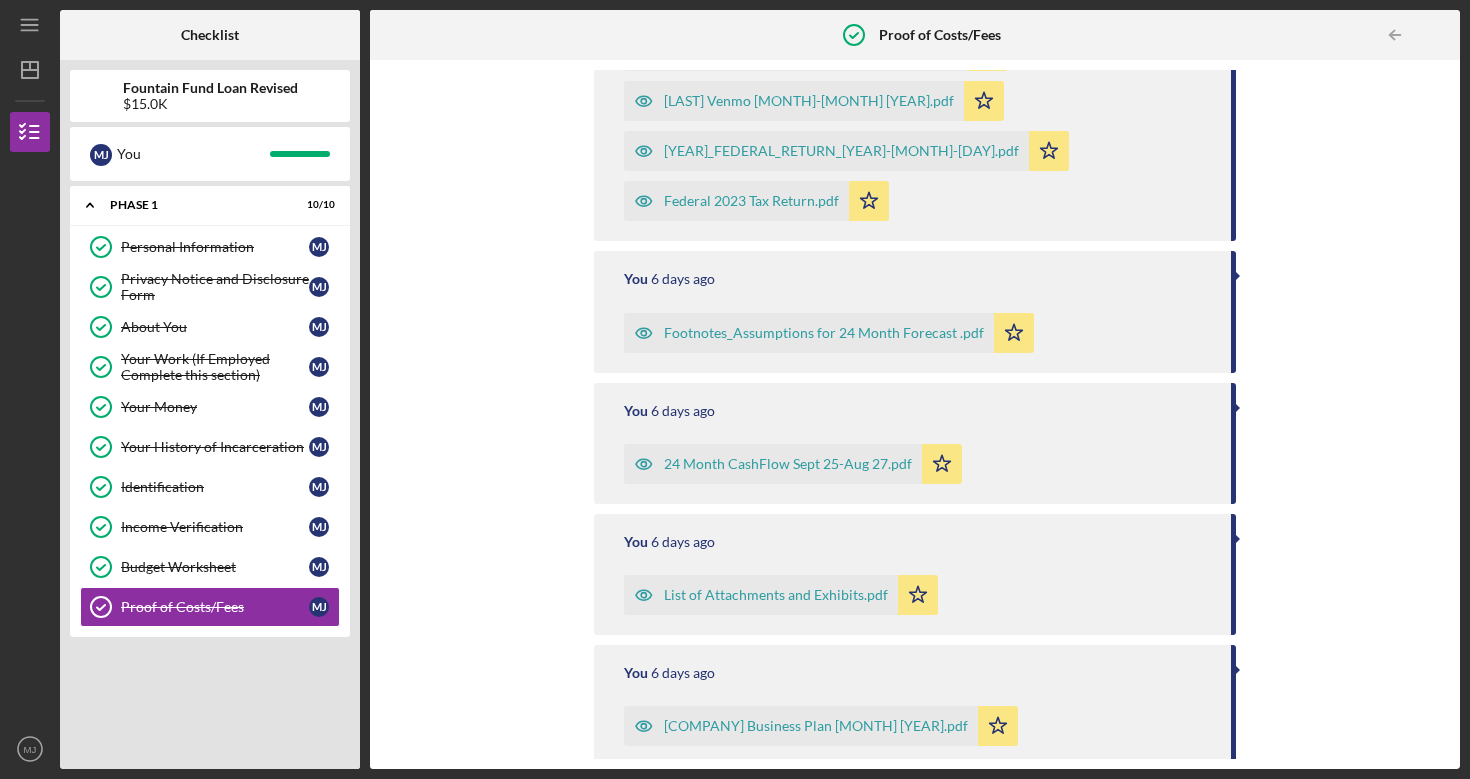 scroll, scrollTop: 1000, scrollLeft: 0, axis: vertical 